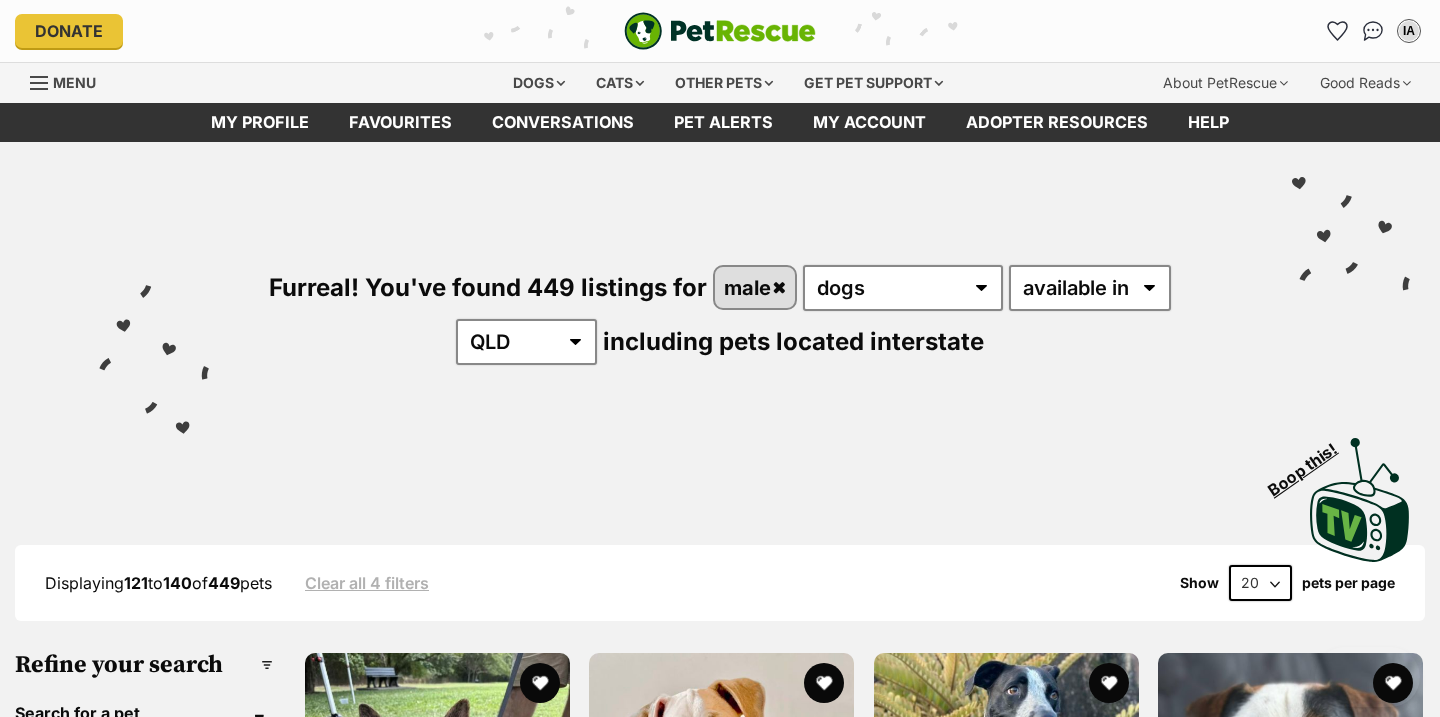 scroll, scrollTop: 2563, scrollLeft: 0, axis: vertical 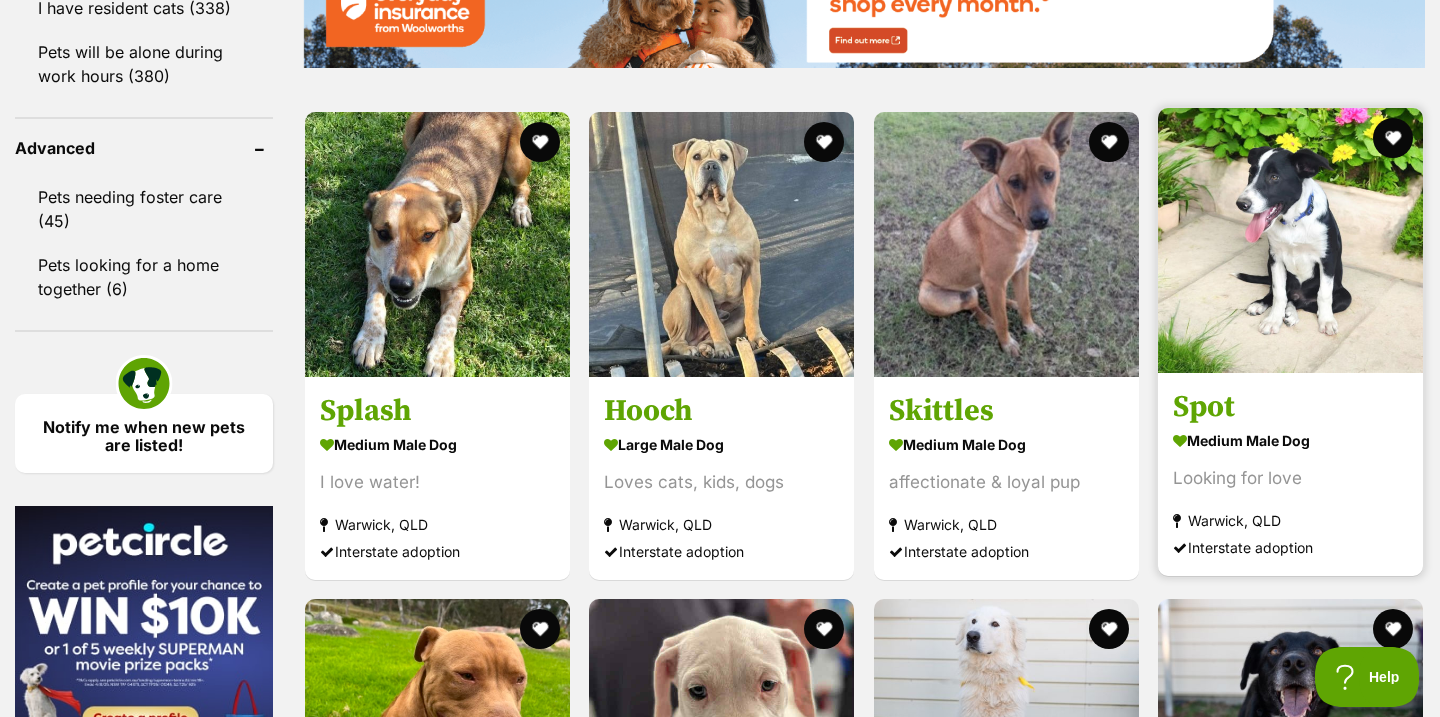 click on "medium male Dog" at bounding box center (1290, 440) 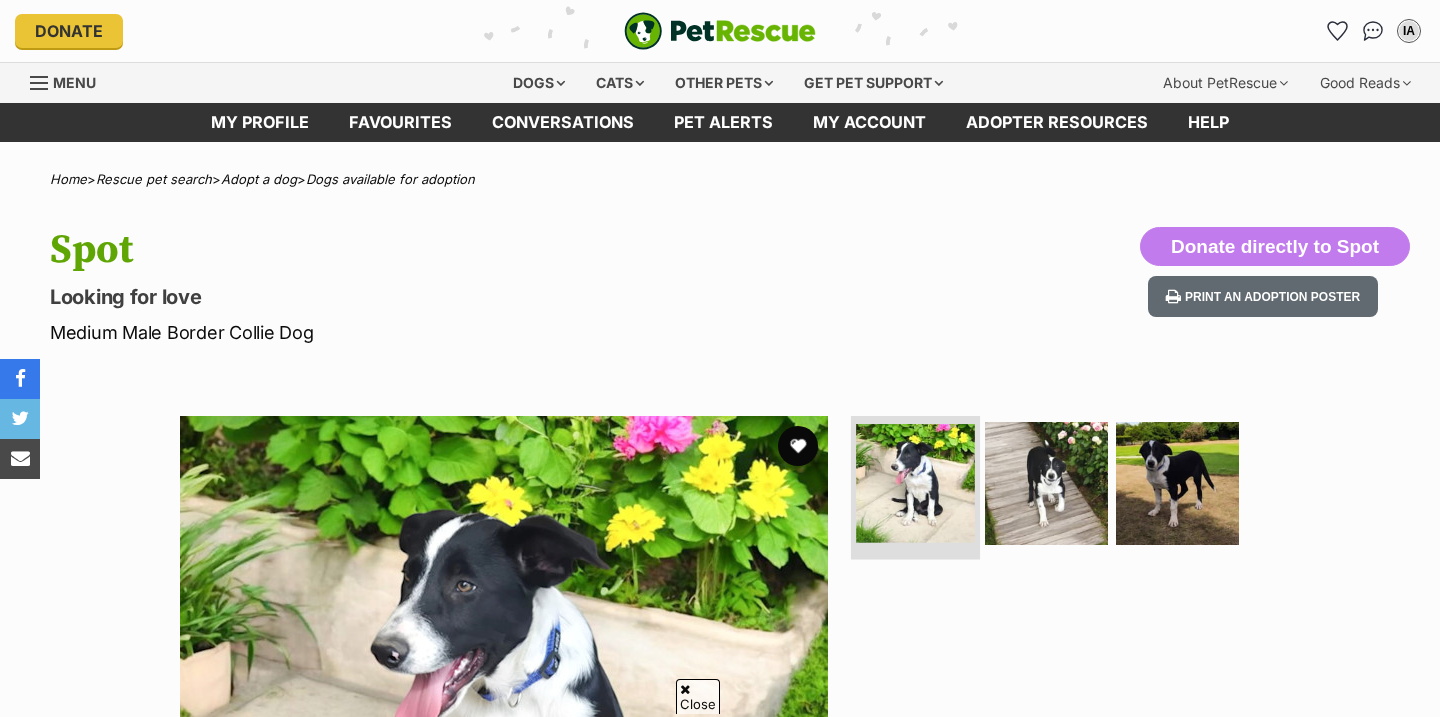 scroll, scrollTop: 233, scrollLeft: 0, axis: vertical 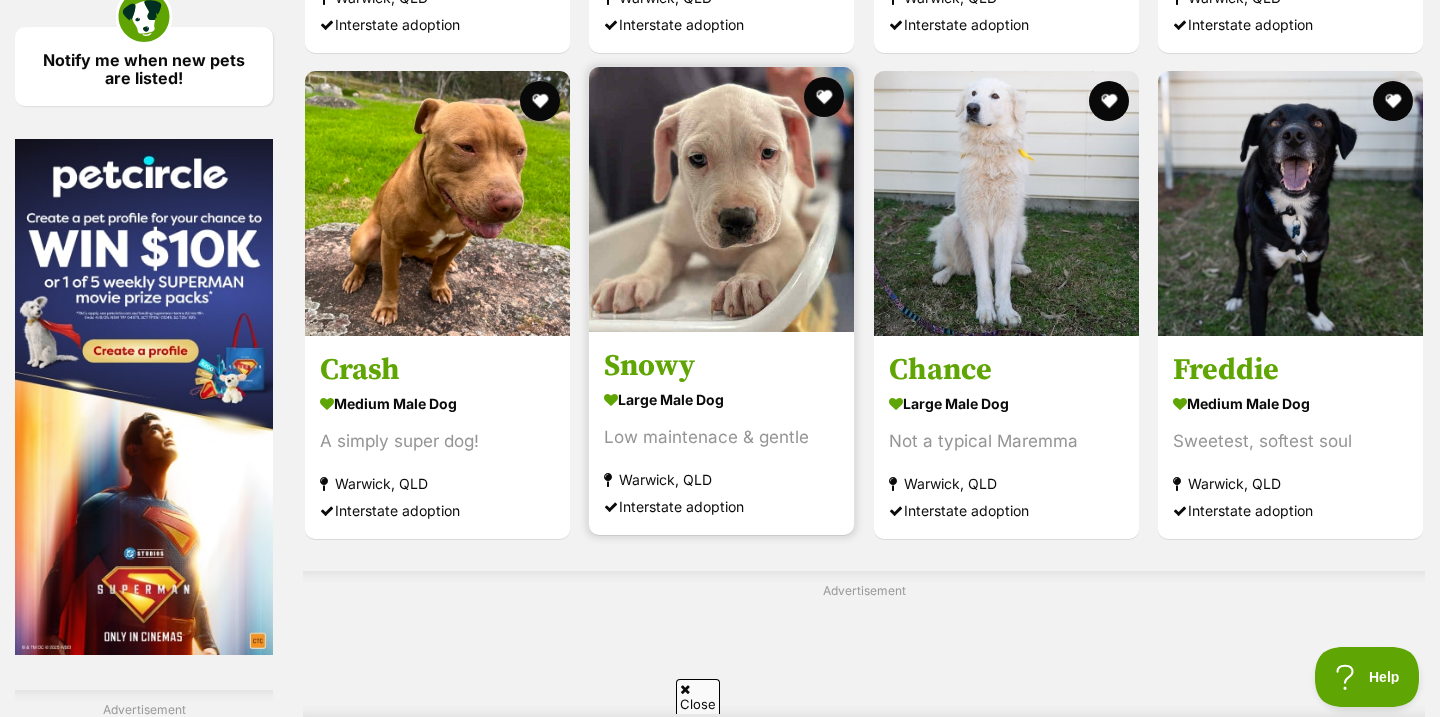 click on "Snowy
large male Dog
Low maintenace & gentle
Warwick, QLD
Interstate adoption" at bounding box center [721, 301] 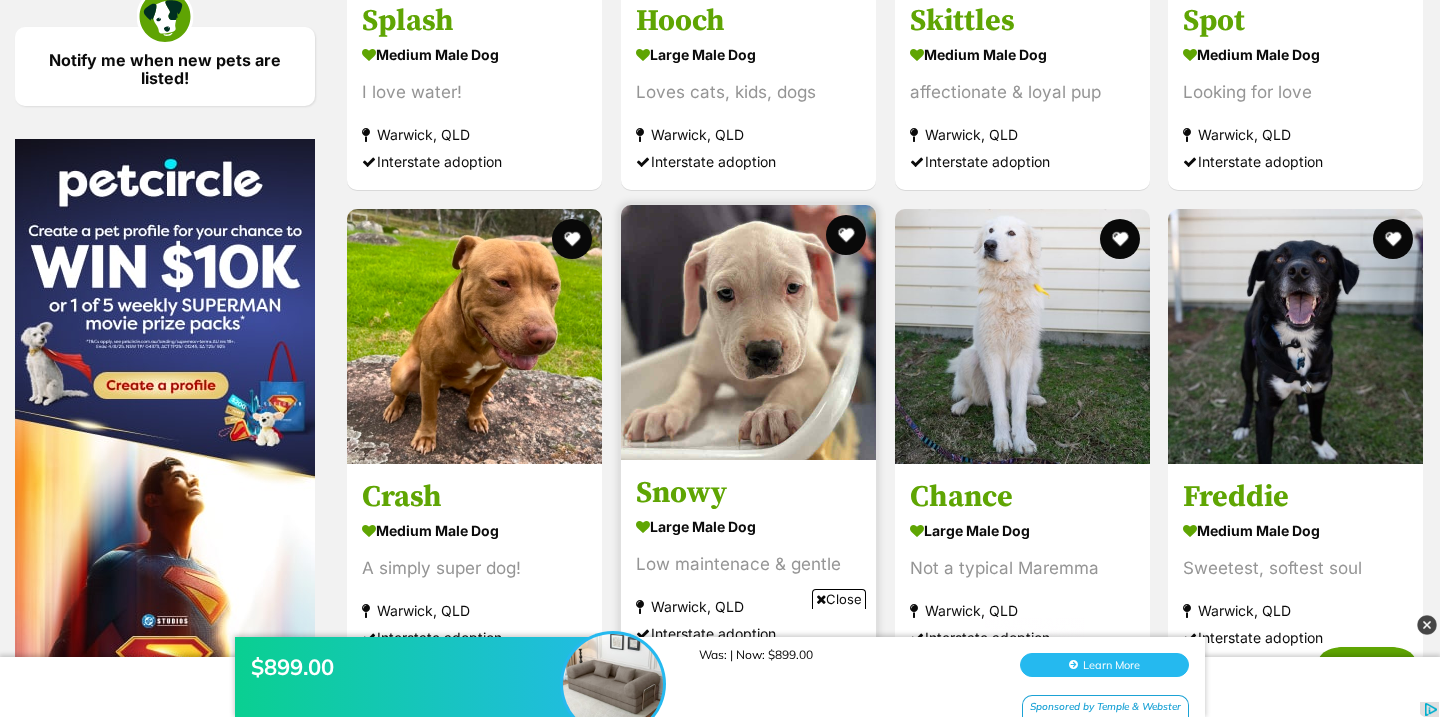 scroll, scrollTop: 0, scrollLeft: 0, axis: both 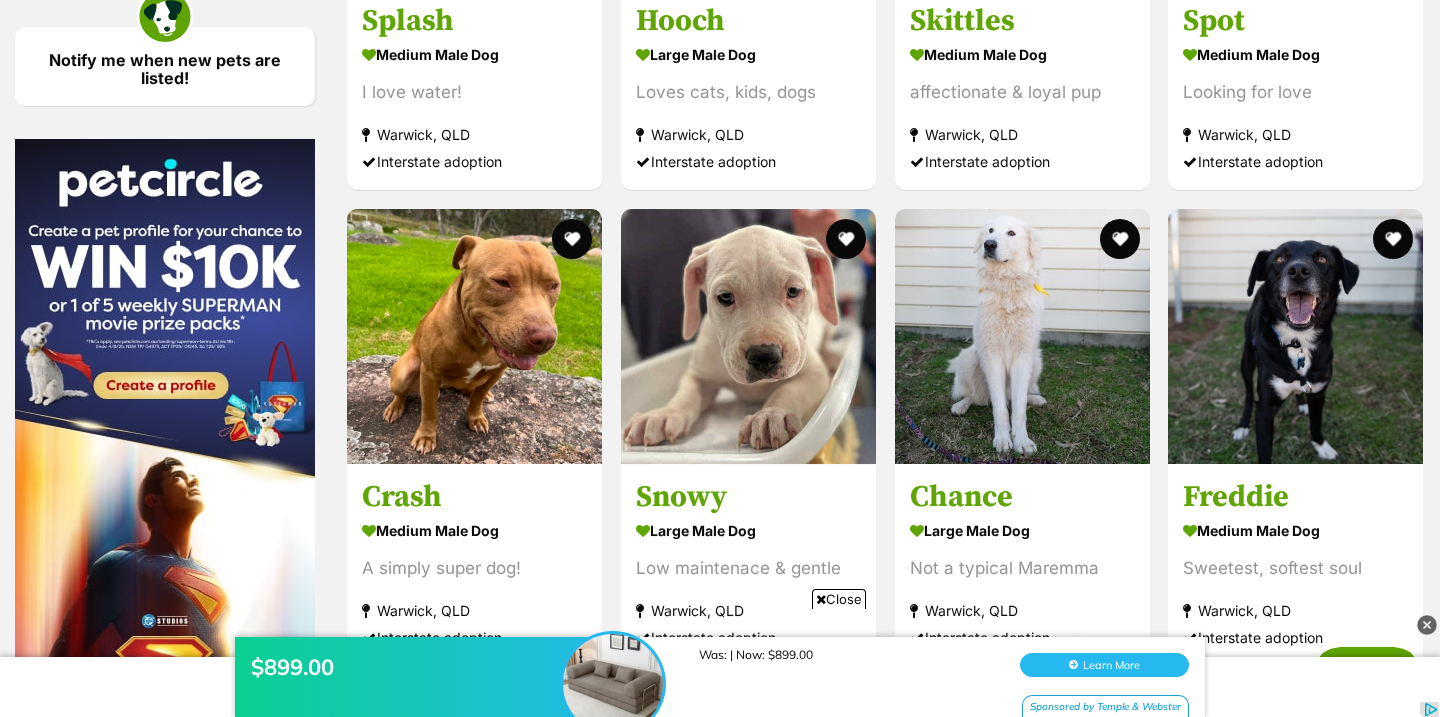 click at bounding box center [1427, 625] 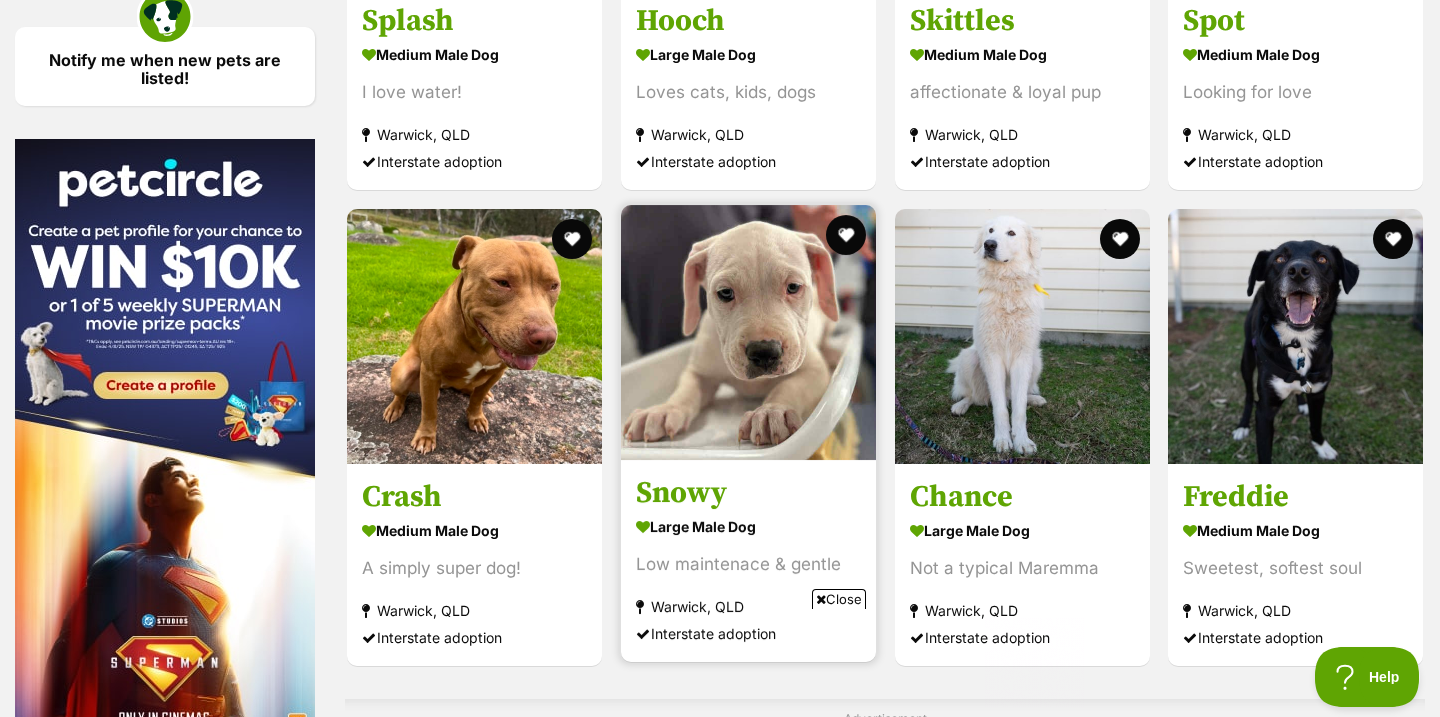 click on "Snowy" at bounding box center (748, 494) 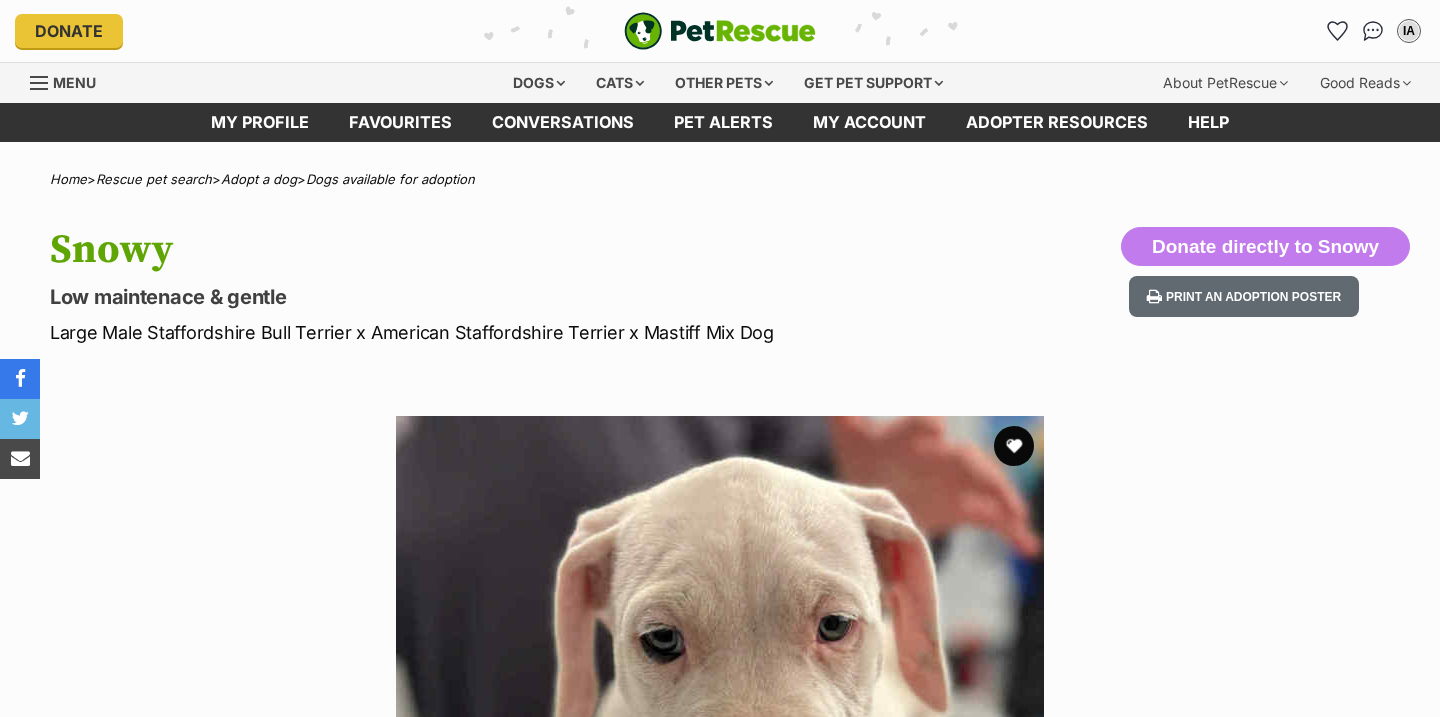 scroll, scrollTop: 0, scrollLeft: 0, axis: both 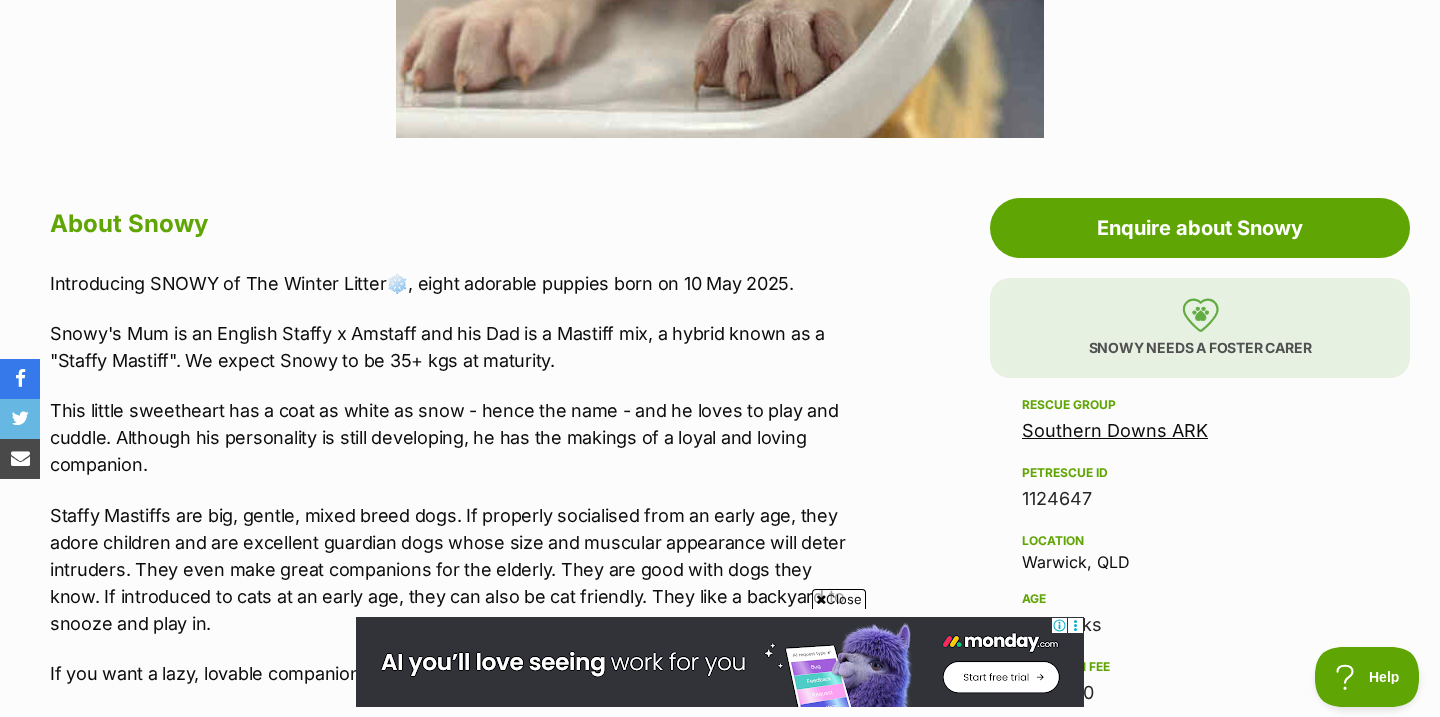 click on "Close" at bounding box center [839, 599] 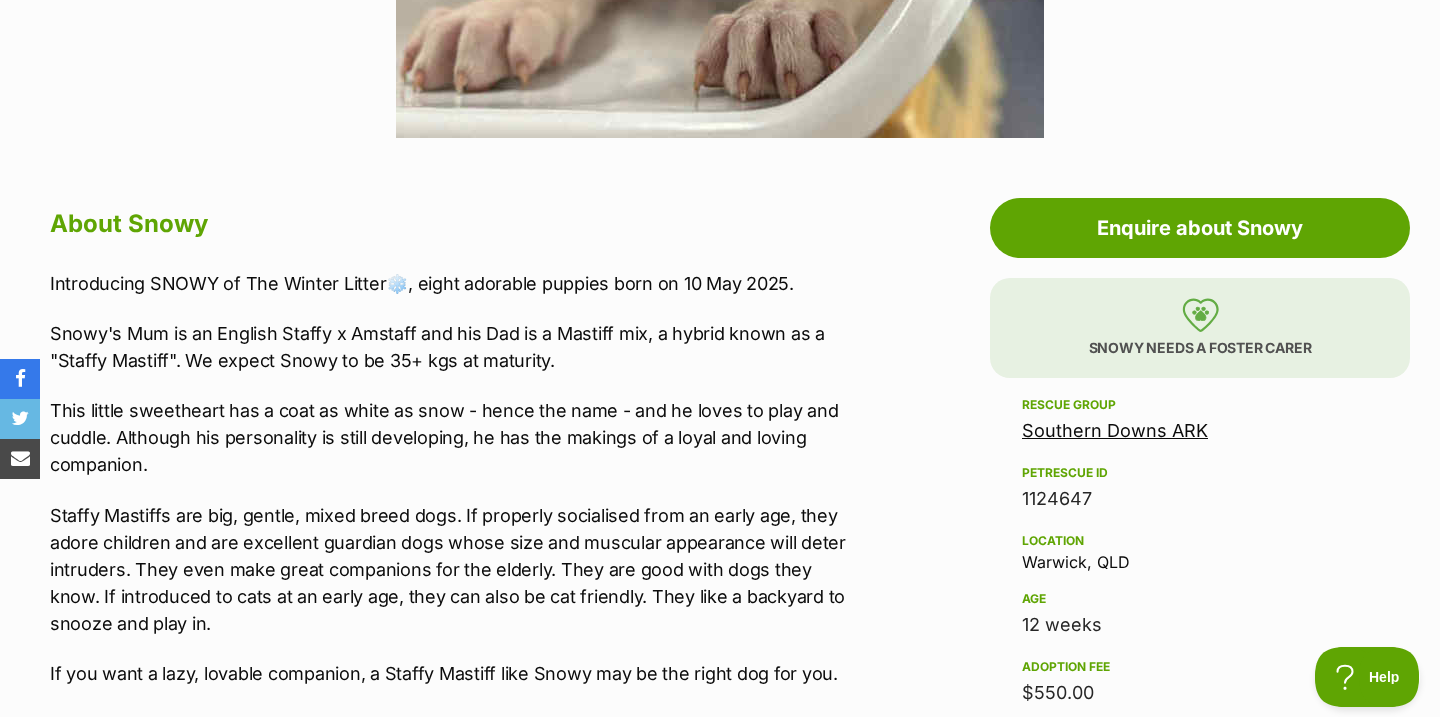 scroll, scrollTop: 0, scrollLeft: 0, axis: both 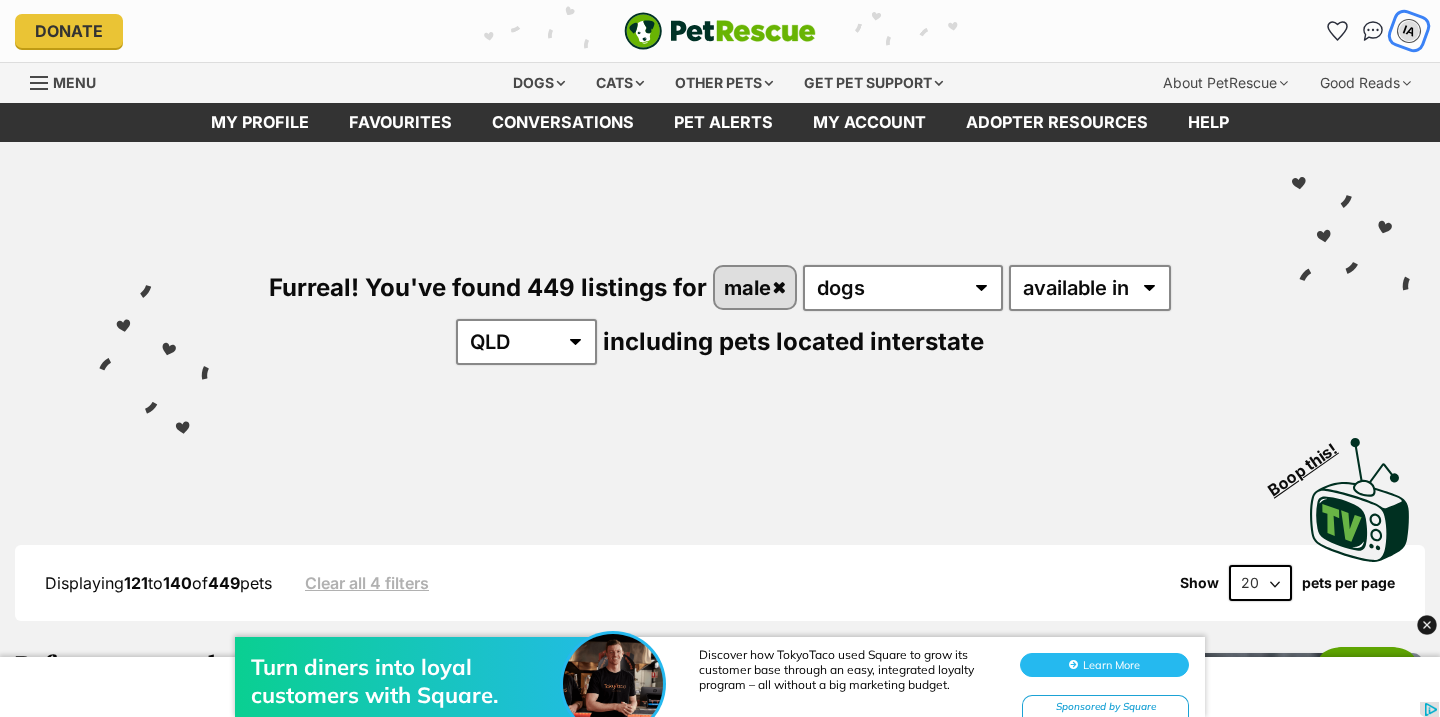 click on "IA" at bounding box center (1409, 31) 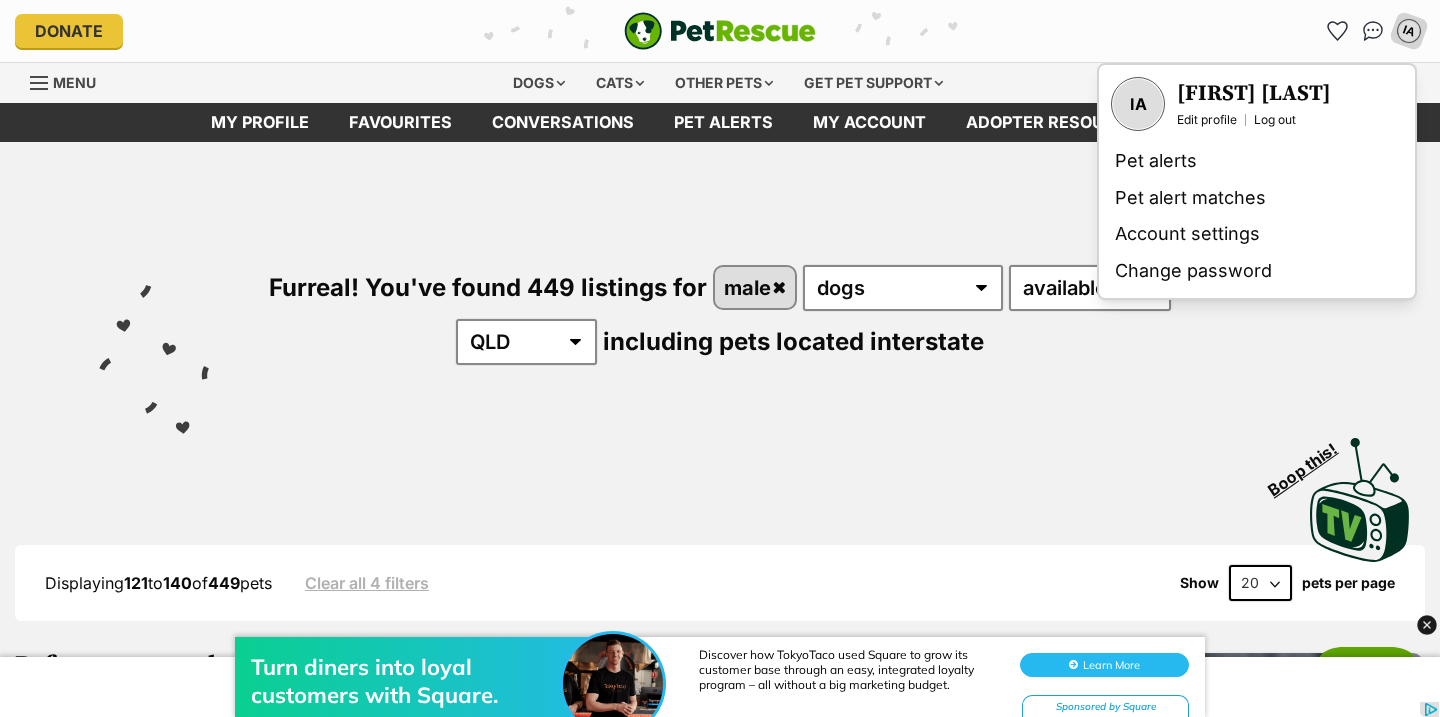 click on "Furreal! You've found 449 listings for
male
any type of pet
cats
dogs
other pets
available in
located in
Australia
ACT
NSW
NT
QLD
SA
TAS
VIC
WA
including pets located interstate" at bounding box center (720, 281) 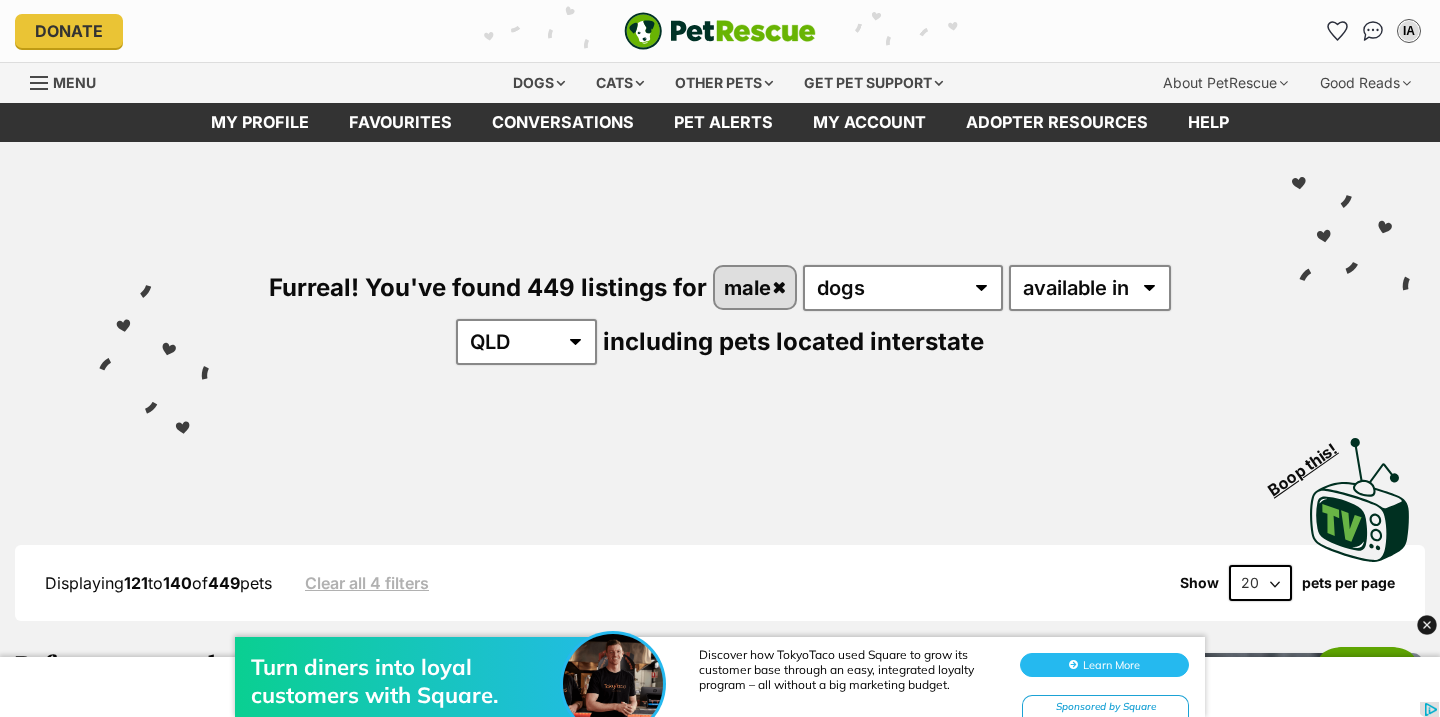 click on "Menu" at bounding box center [74, 82] 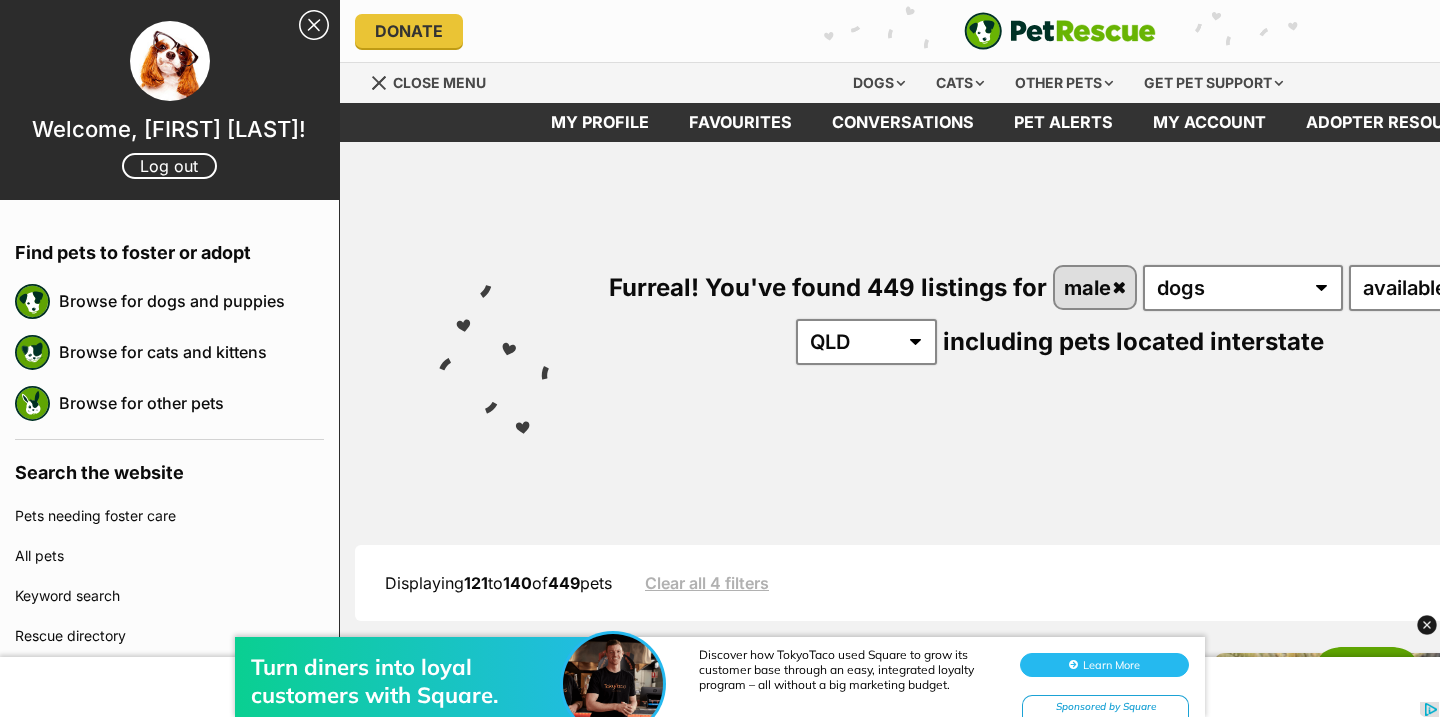 click on "Furreal! You've found 449 listings for
male
any type of pet
cats
dogs
other pets
available in
located in
Australia
ACT
NSW
NT
QLD
SA
TAS
VIC
WA
including pets located interstate" at bounding box center [1060, 281] 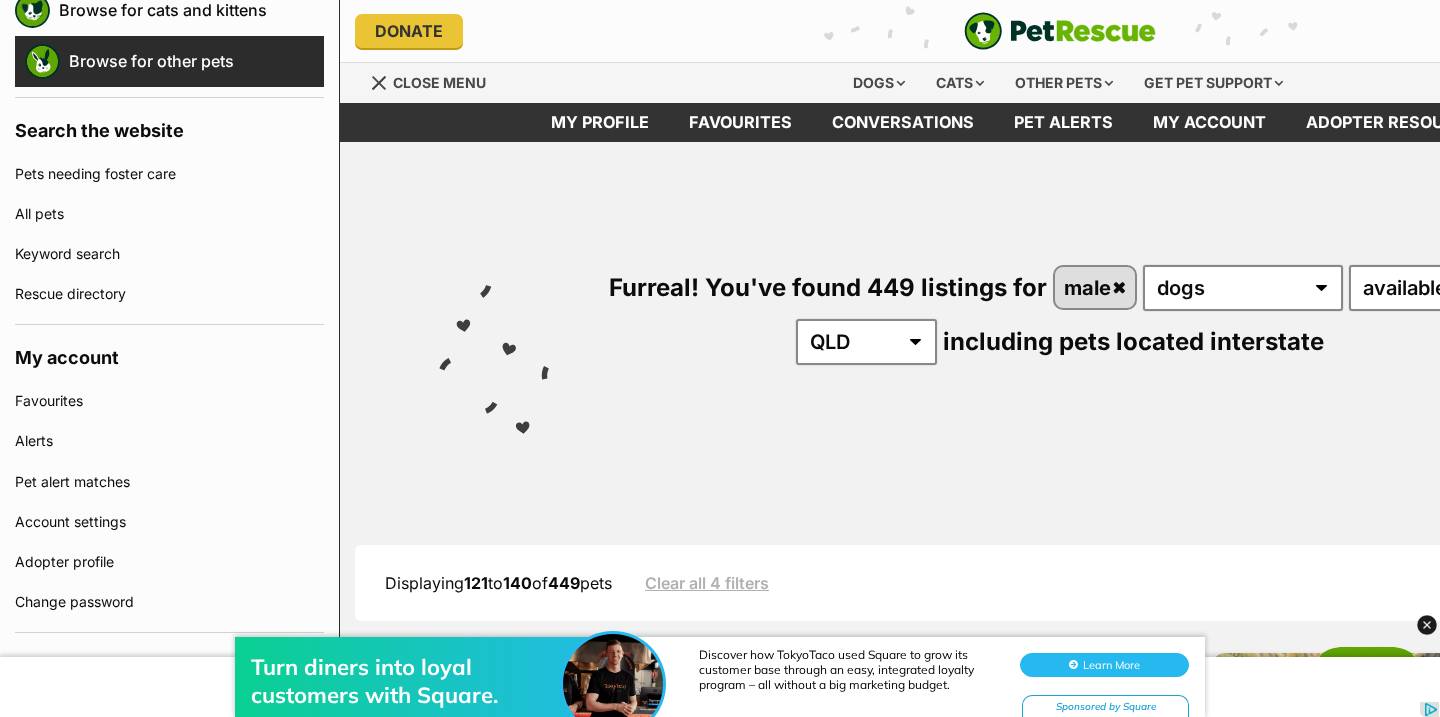 scroll, scrollTop: 354, scrollLeft: 0, axis: vertical 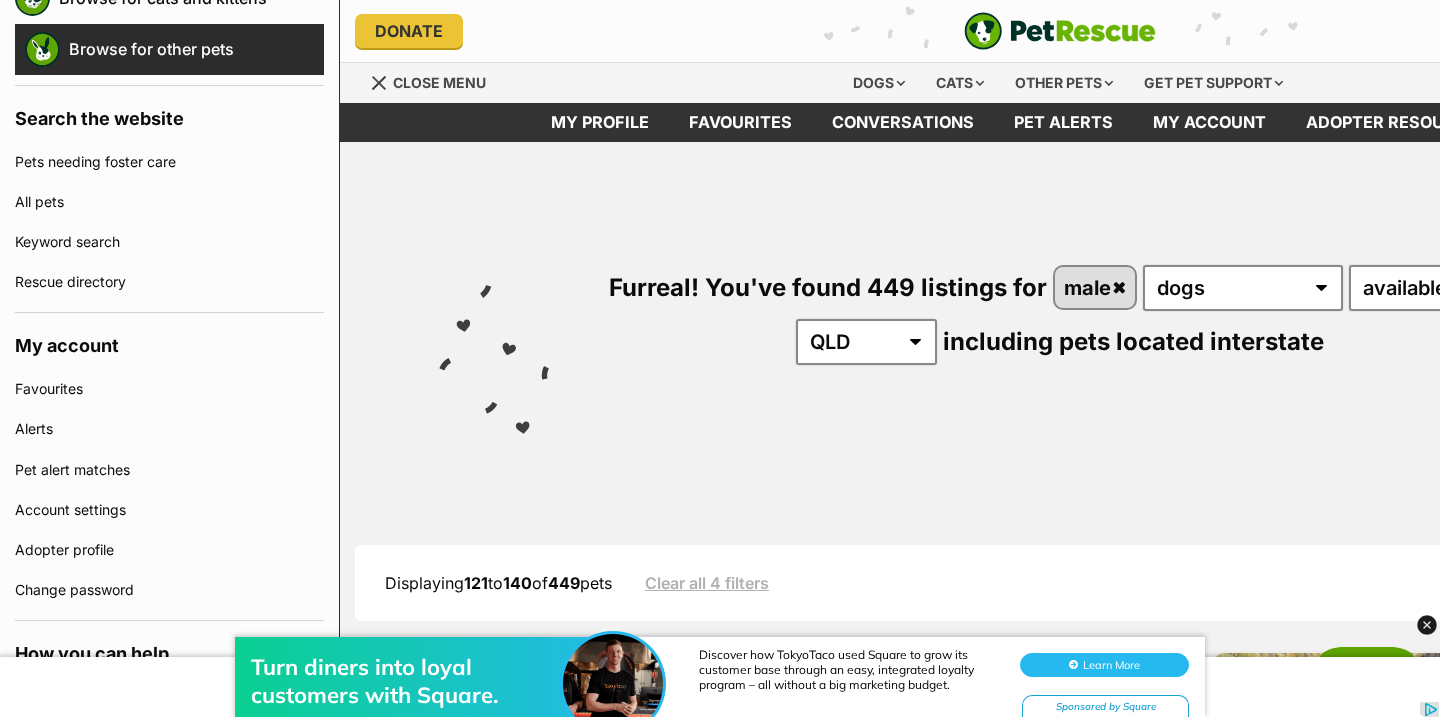click on "Favourites" at bounding box center [169, 389] 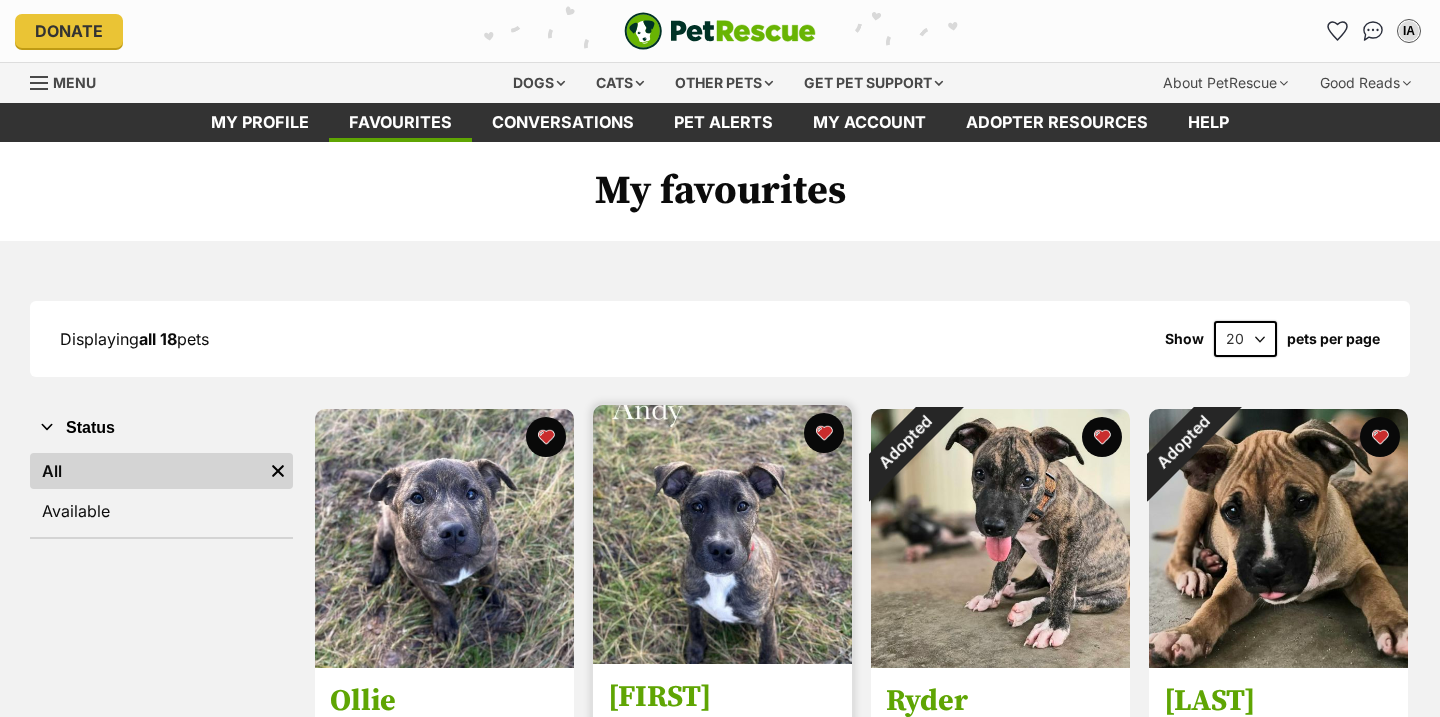 scroll, scrollTop: 0, scrollLeft: 0, axis: both 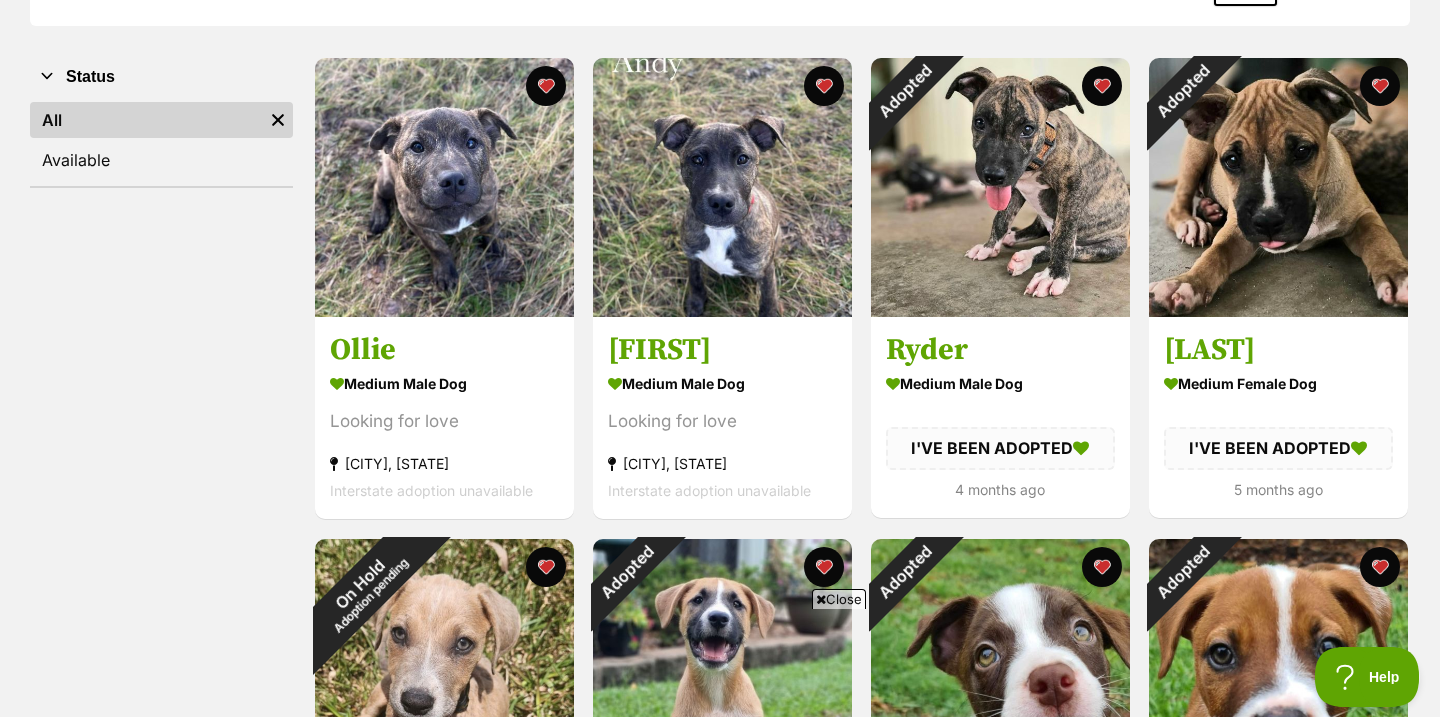 click on "Close" at bounding box center (839, 599) 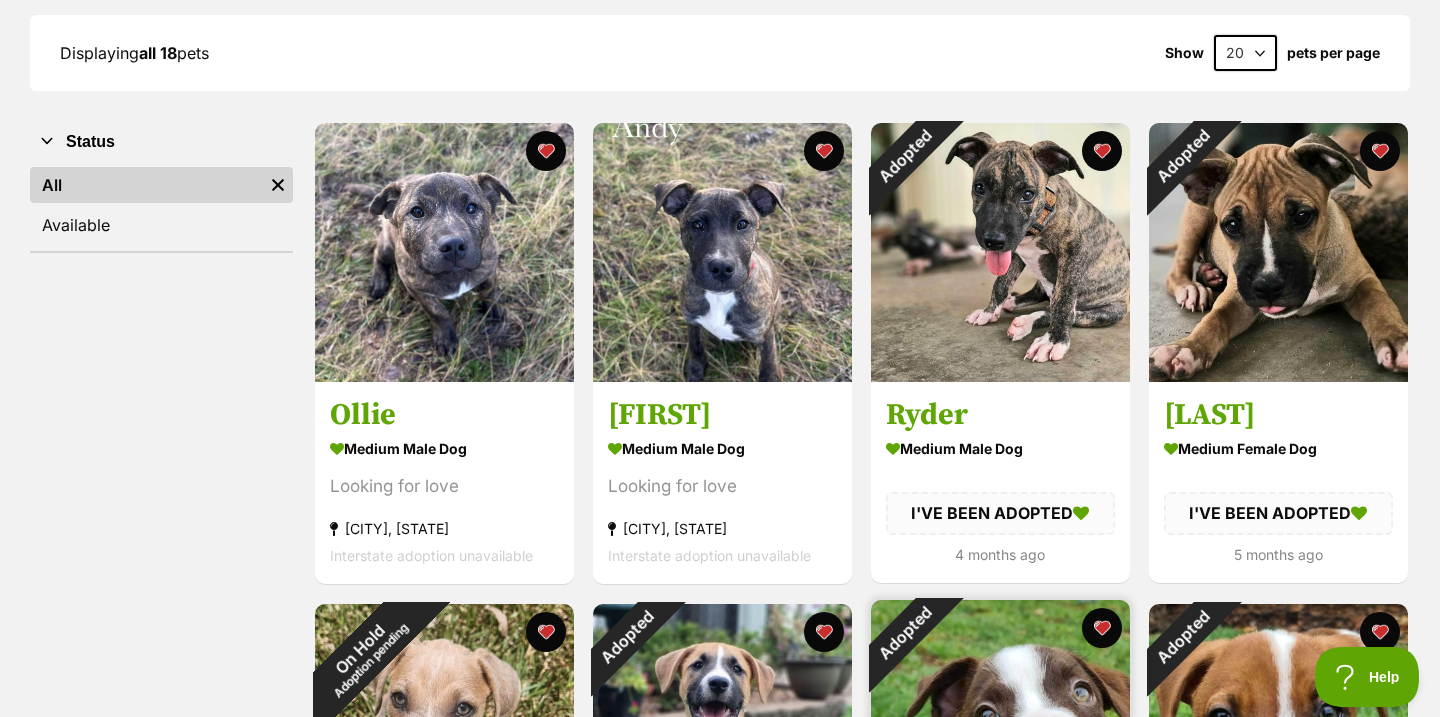 scroll, scrollTop: 302, scrollLeft: 0, axis: vertical 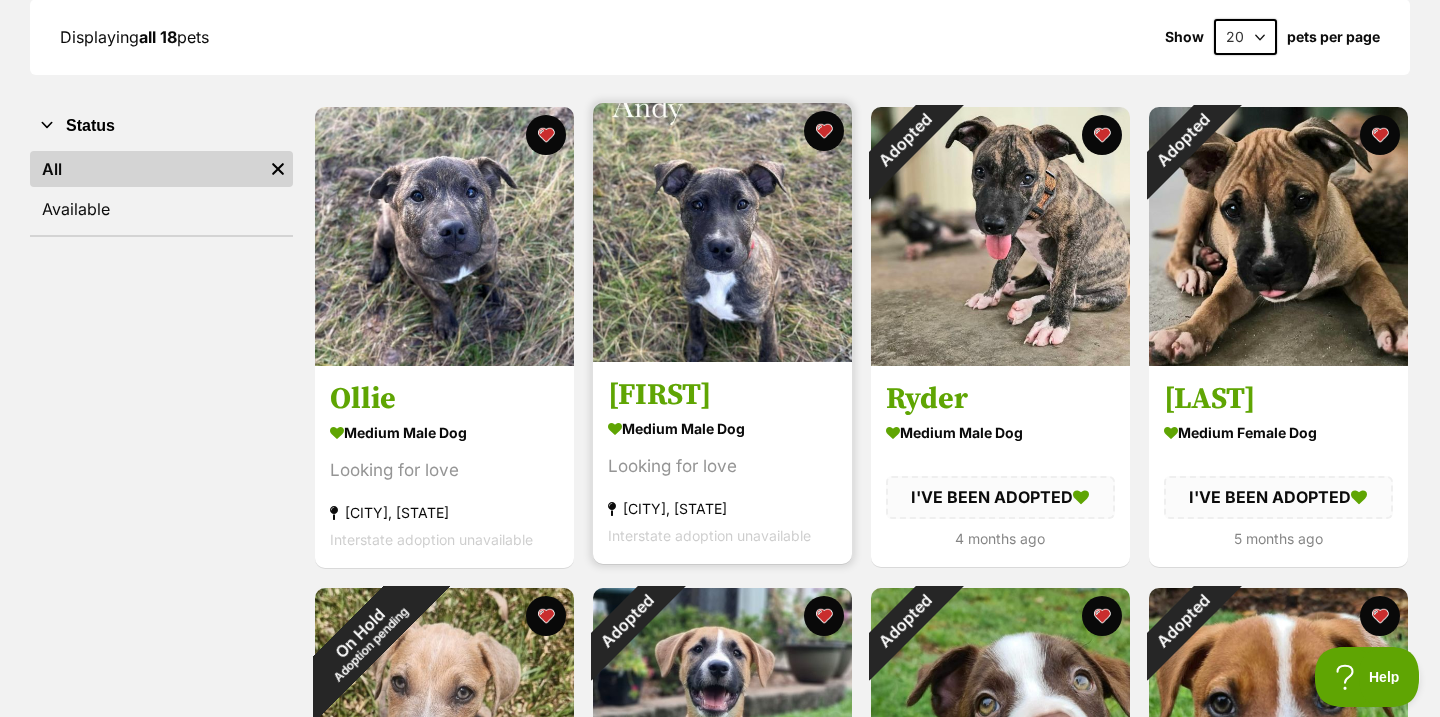 click on "medium male Dog" at bounding box center [722, 429] 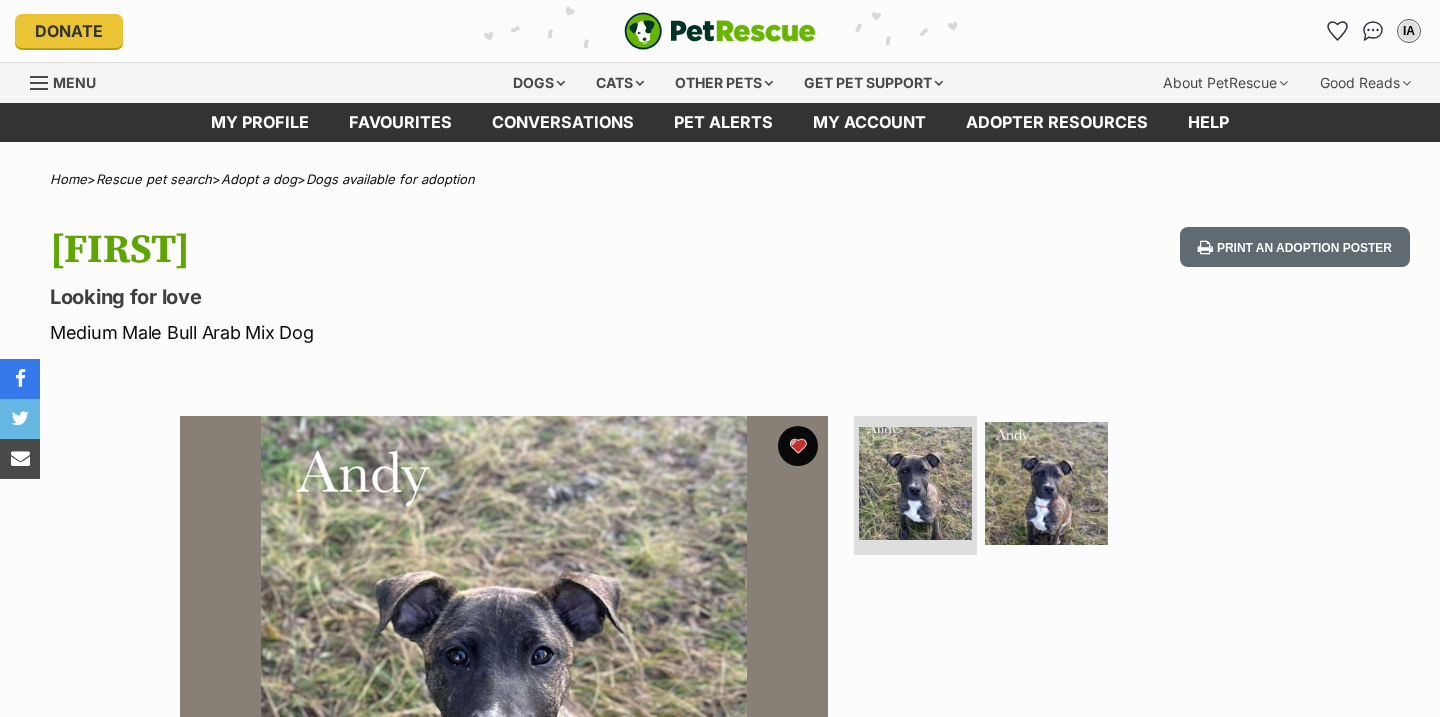 scroll, scrollTop: 0, scrollLeft: 0, axis: both 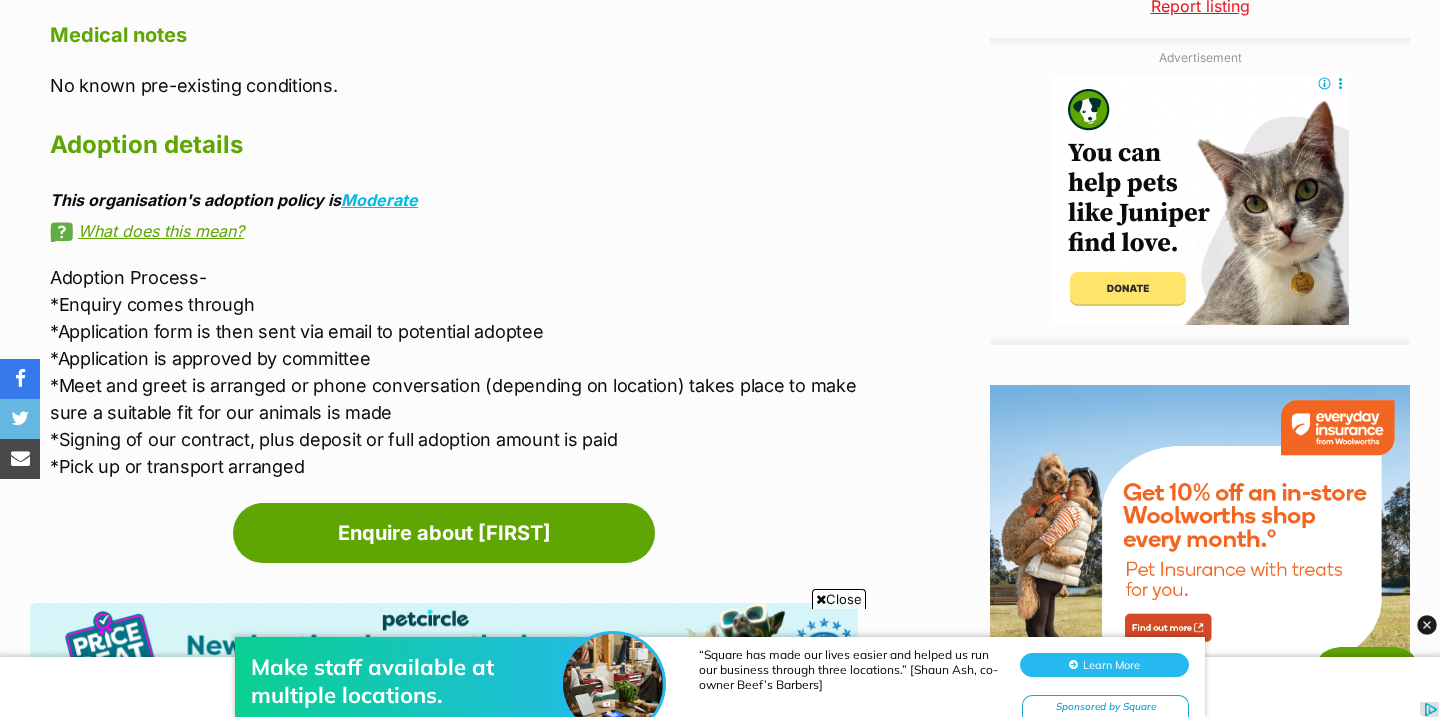 click on "Close" at bounding box center [839, 599] 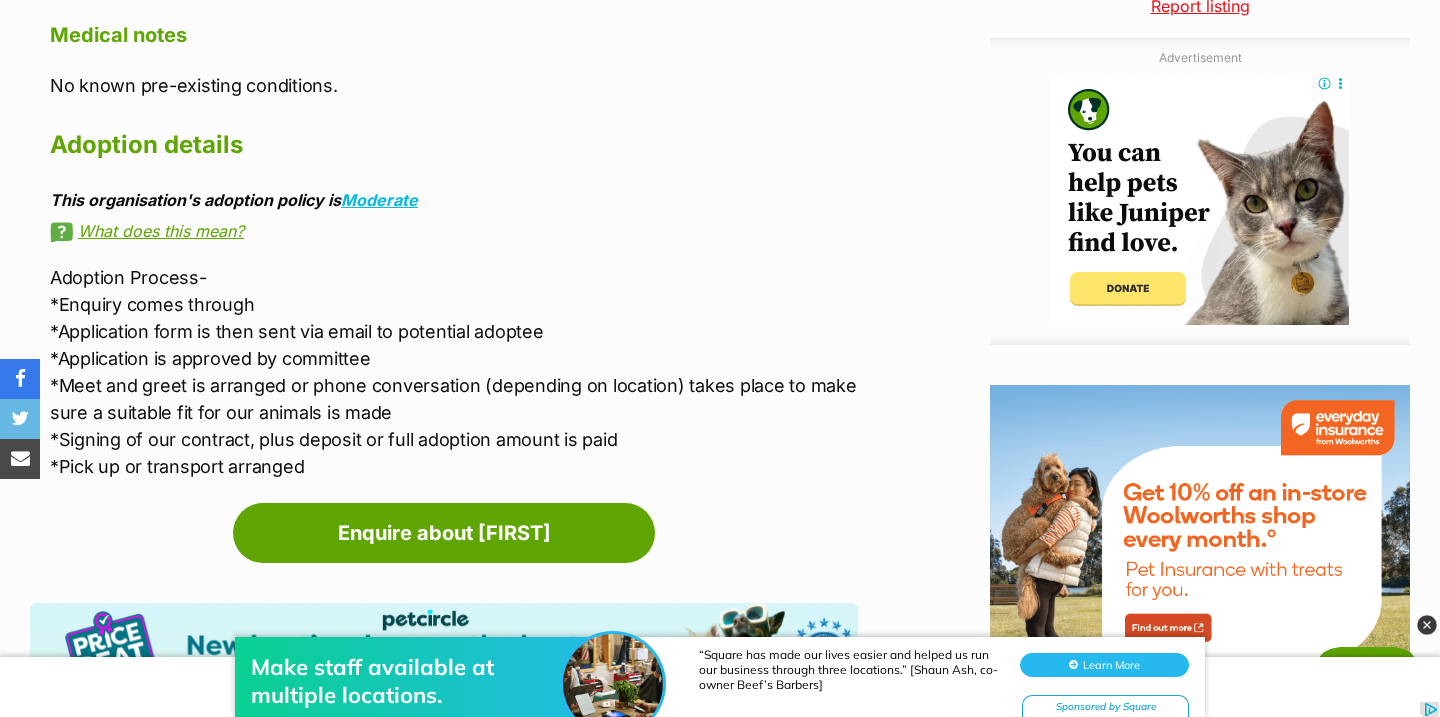 click at bounding box center [1427, 625] 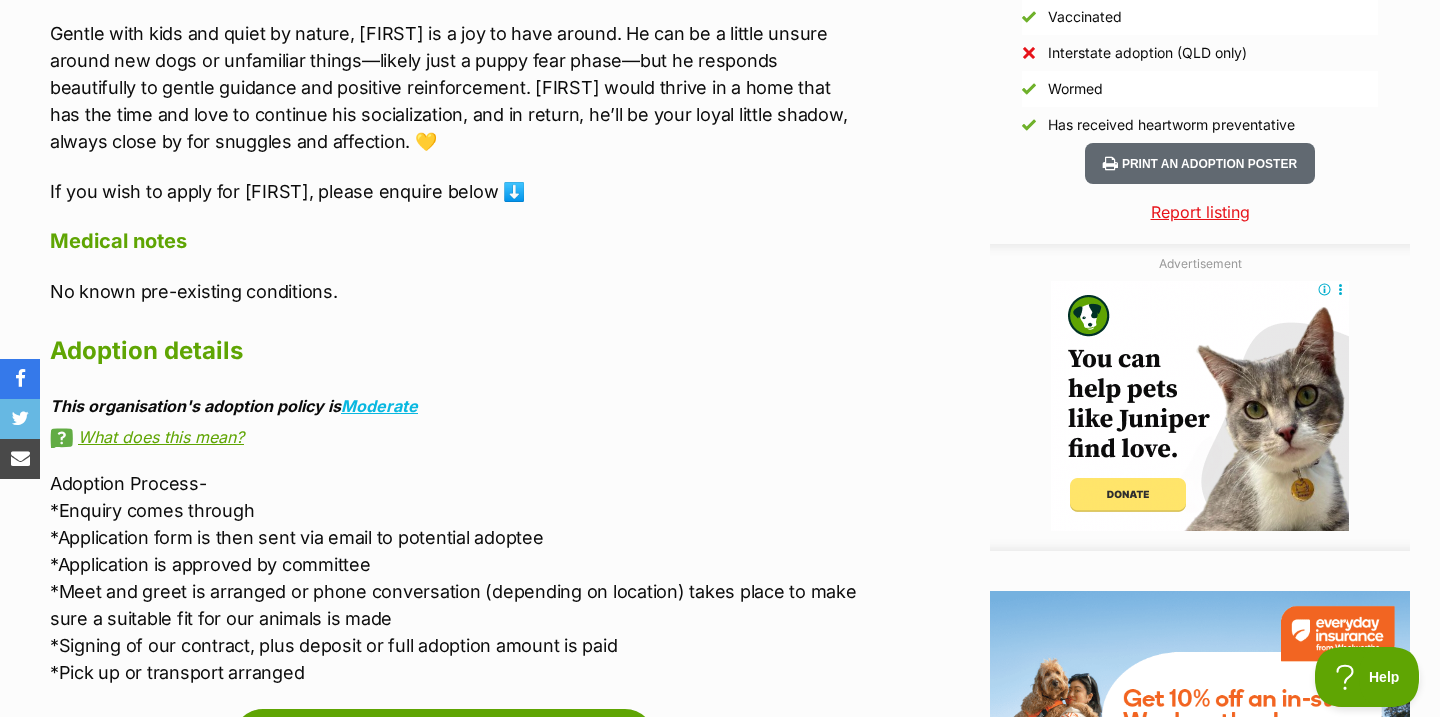 scroll, scrollTop: 1909, scrollLeft: 0, axis: vertical 